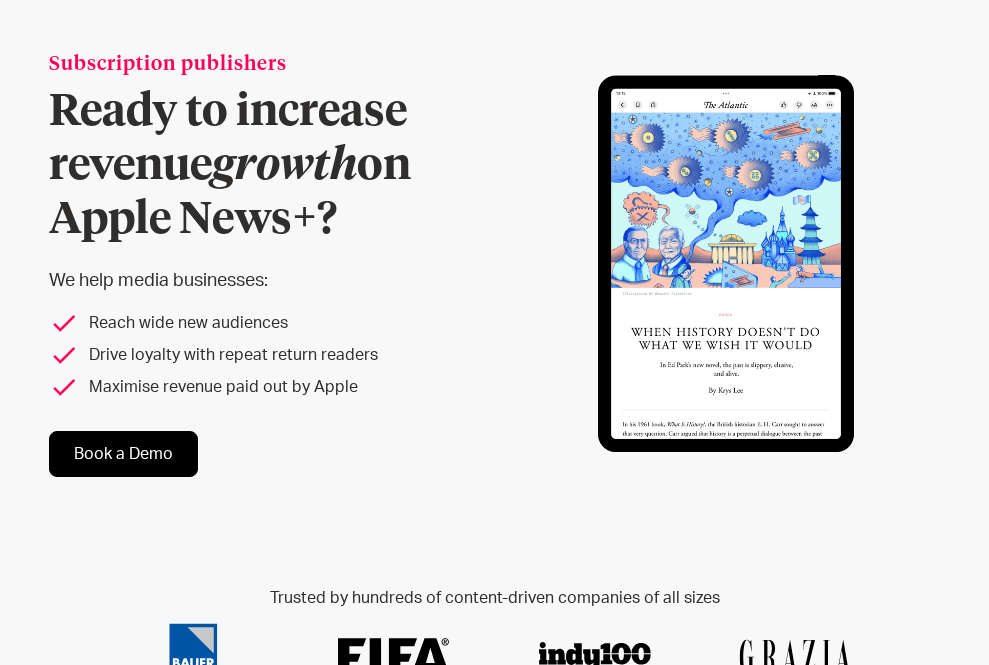 scroll, scrollTop: 149, scrollLeft: 0, axis: vertical 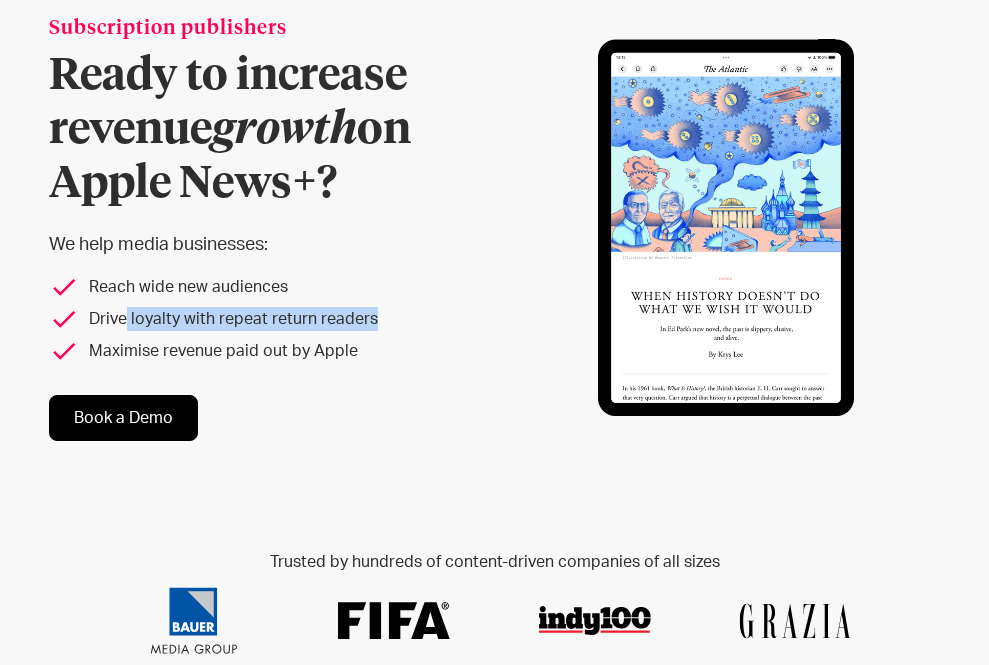 drag, startPoint x: 127, startPoint y: 318, endPoint x: 372, endPoint y: 325, distance: 245.09998 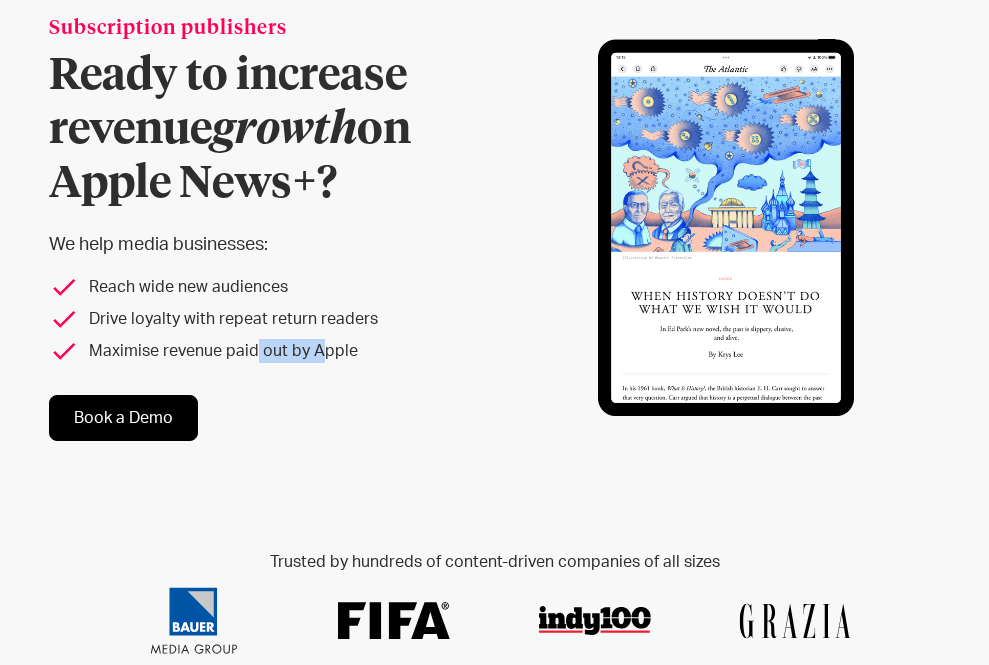 drag, startPoint x: 250, startPoint y: 343, endPoint x: 373, endPoint y: 343, distance: 123 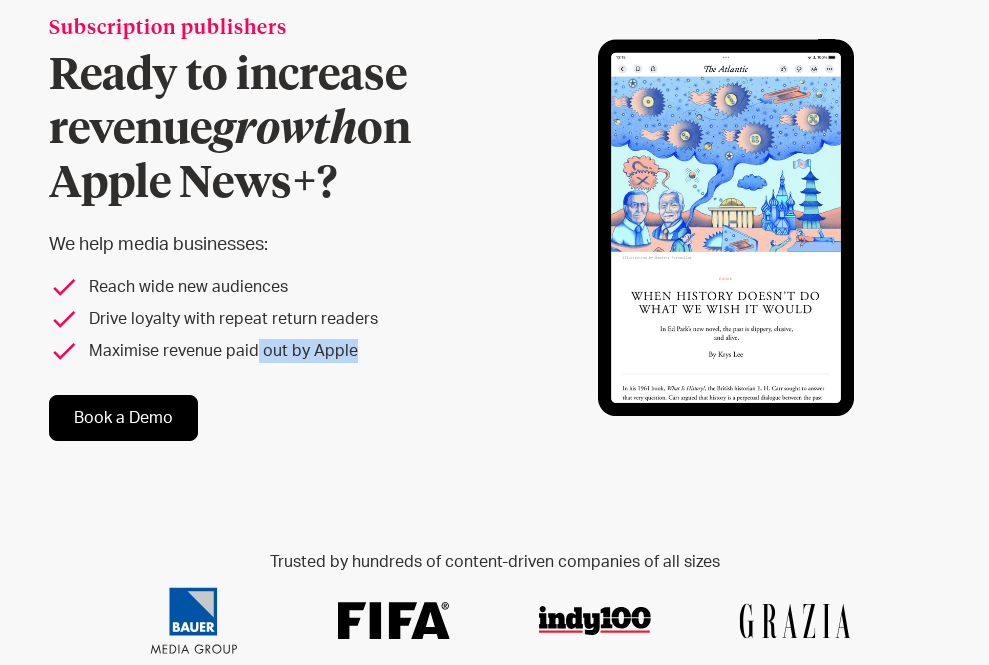 click on "Maximise revenue paid out by Apple" at bounding box center (262, 351) 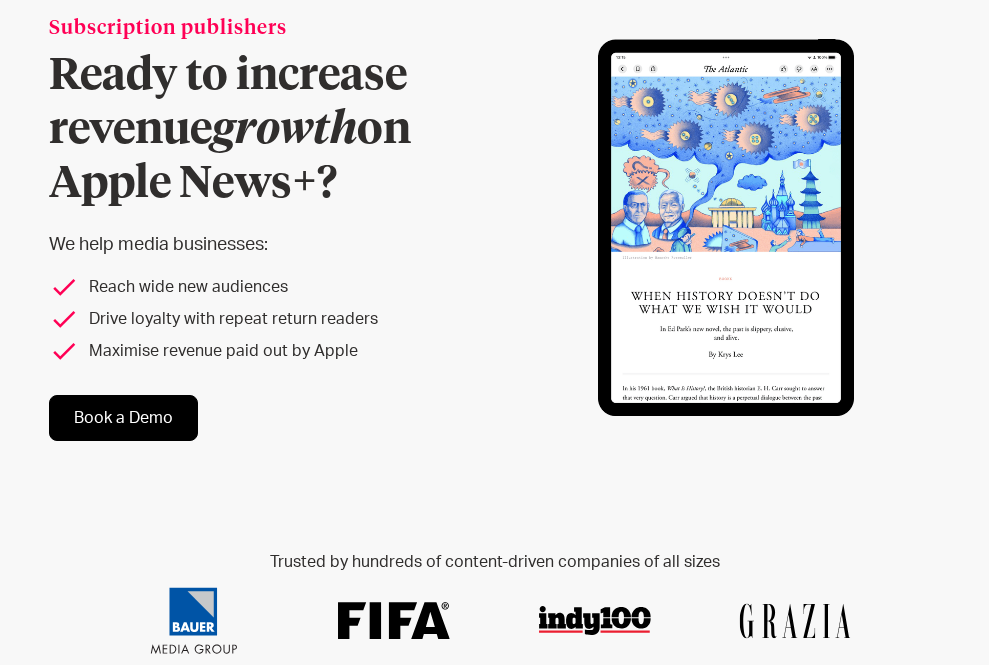 scroll, scrollTop: 0, scrollLeft: 0, axis: both 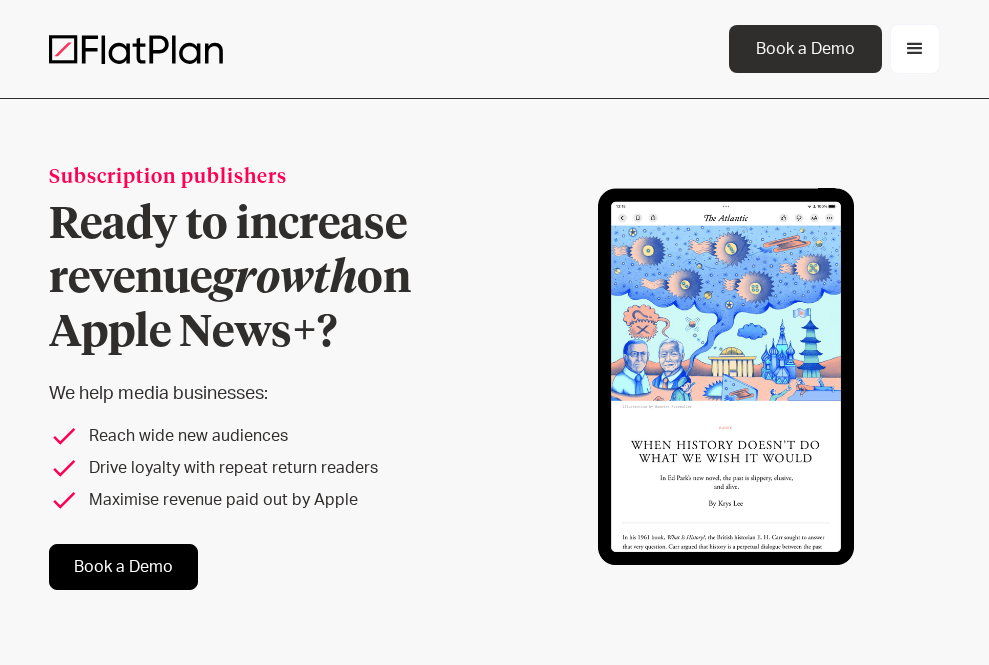 click at bounding box center [915, 49] 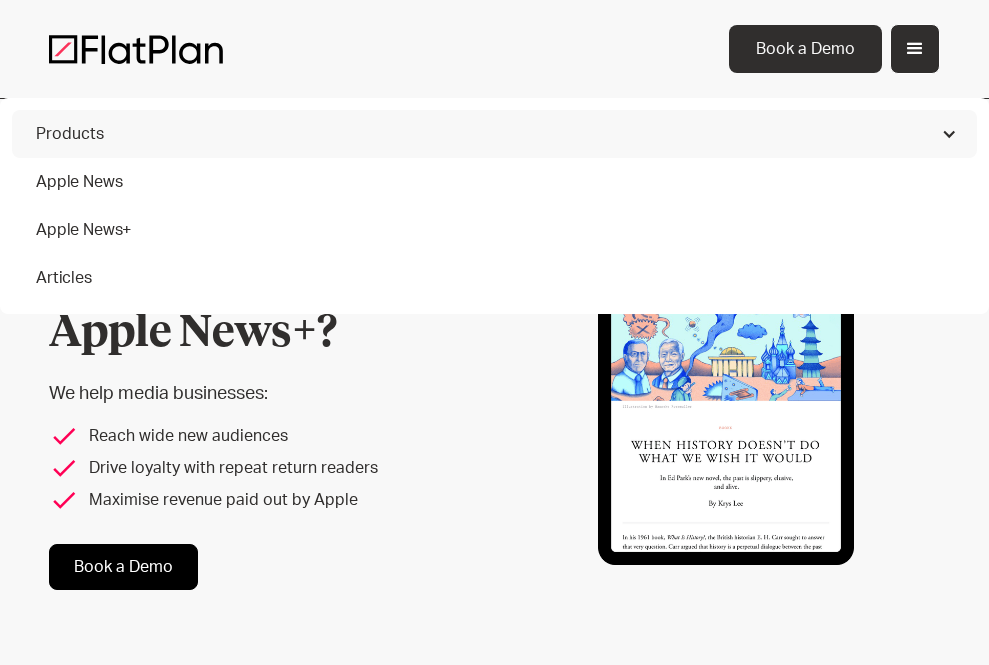 click on "Apple News" at bounding box center [494, 182] 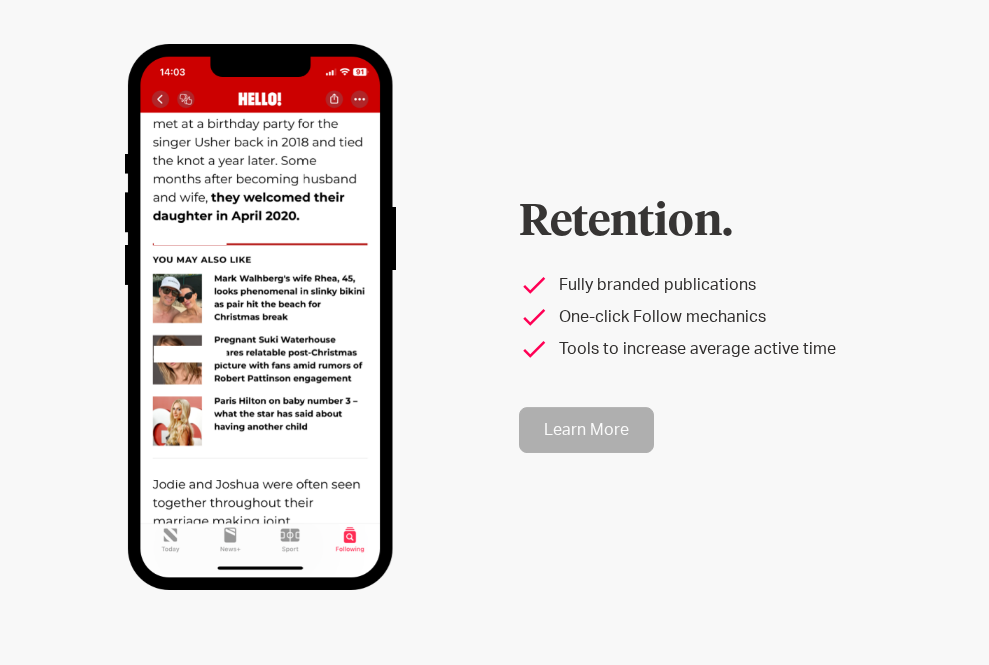 scroll, scrollTop: 3188, scrollLeft: 0, axis: vertical 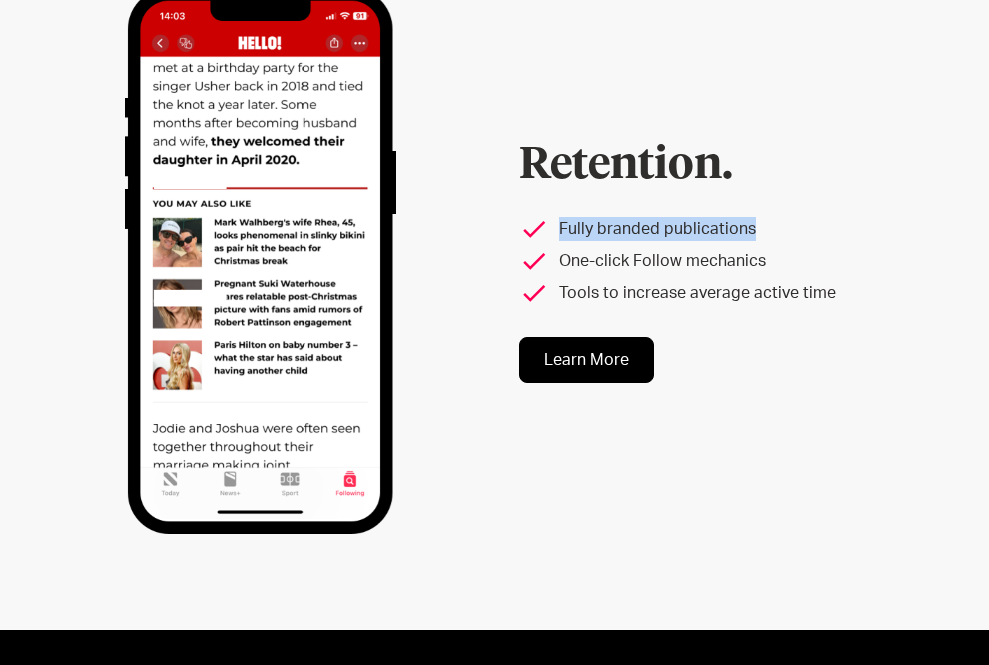 drag, startPoint x: 555, startPoint y: 217, endPoint x: 799, endPoint y: 220, distance: 244.01845 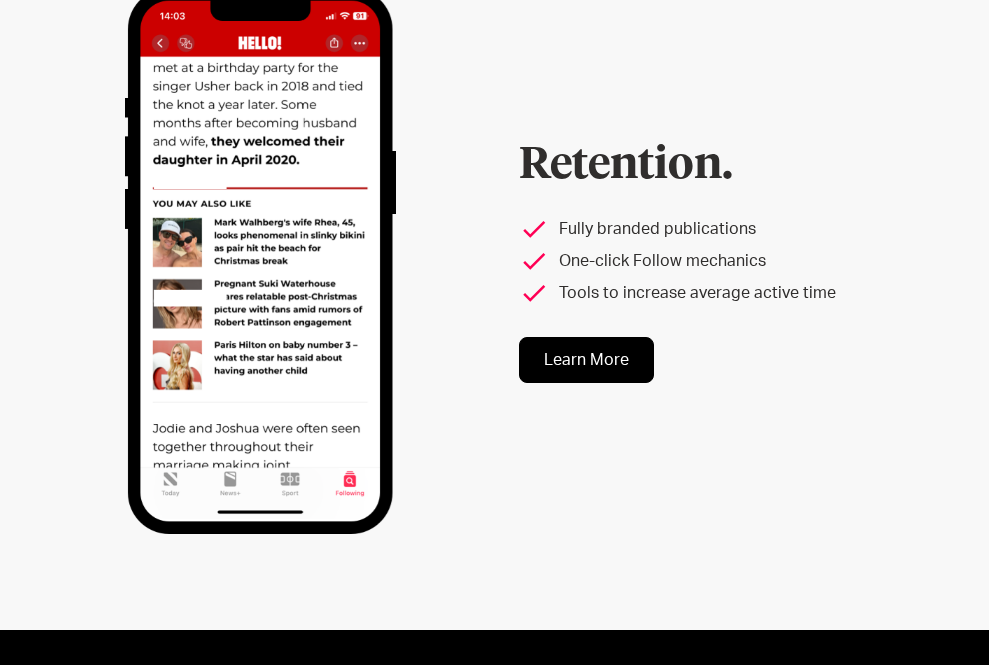 click on "One-click Follow mechanics" at bounding box center (729, 261) 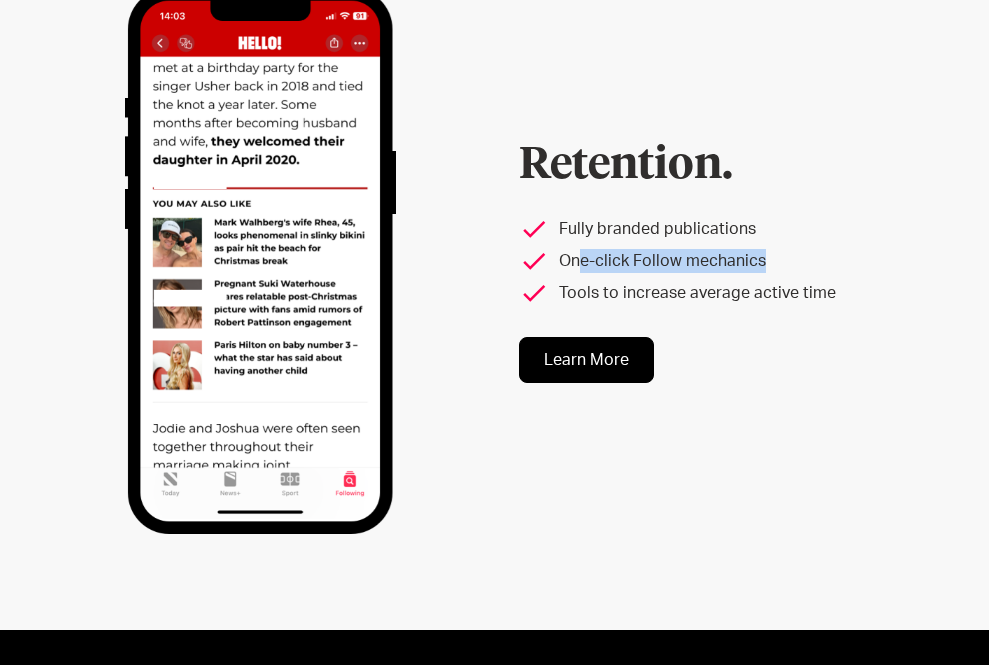 drag, startPoint x: 579, startPoint y: 246, endPoint x: 899, endPoint y: 246, distance: 320 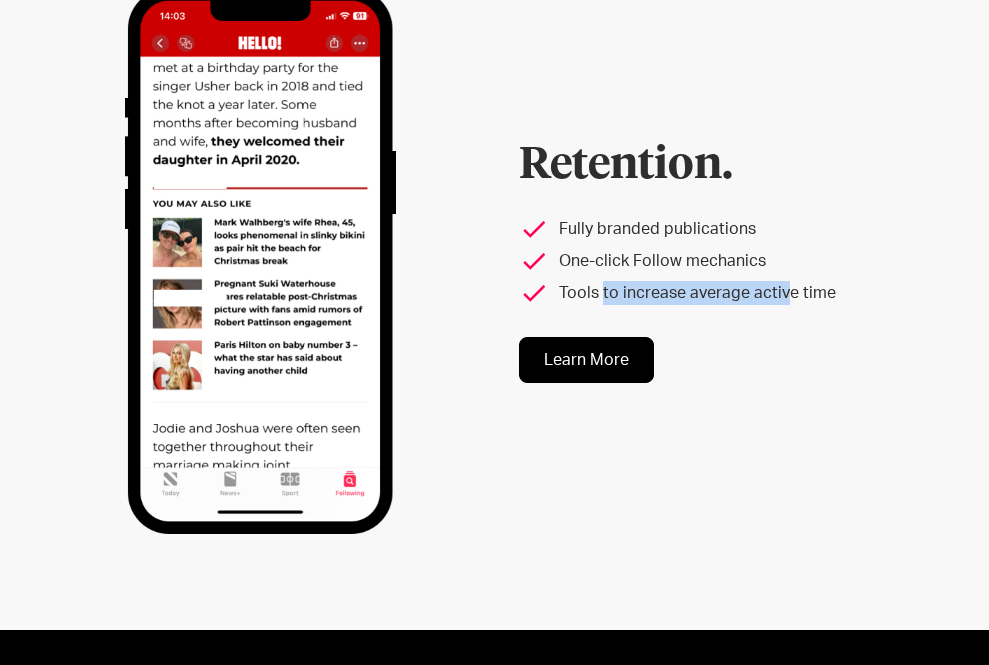 drag, startPoint x: 599, startPoint y: 277, endPoint x: 779, endPoint y: 277, distance: 180 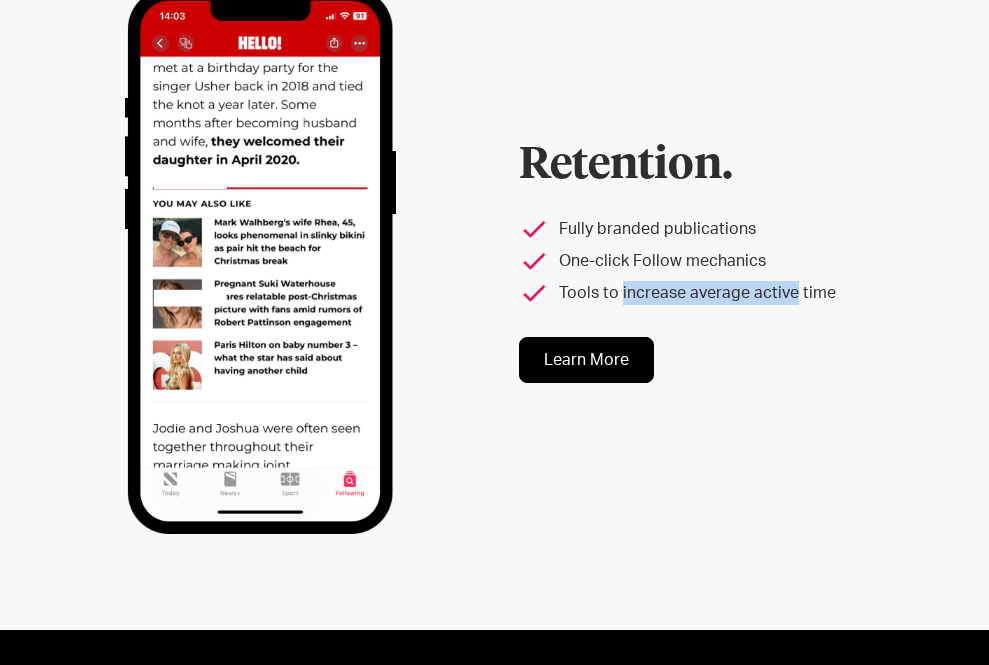 drag, startPoint x: 779, startPoint y: 277, endPoint x: 606, endPoint y: 260, distance: 173.83325 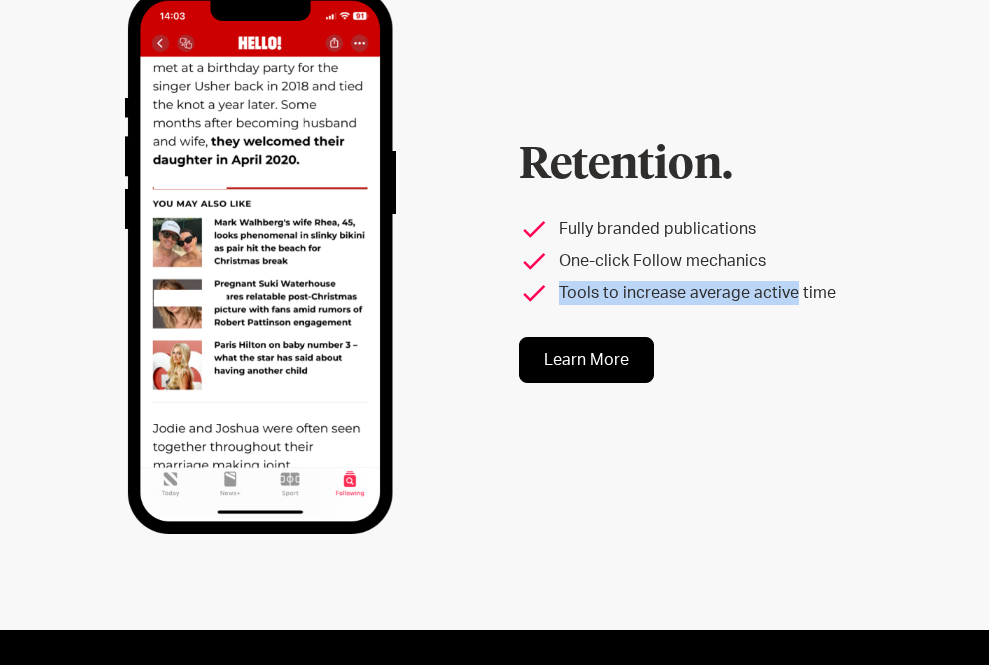 click on "Fully branded publications One-click Follow mechanics Tools to increase average active time" at bounding box center (729, 261) 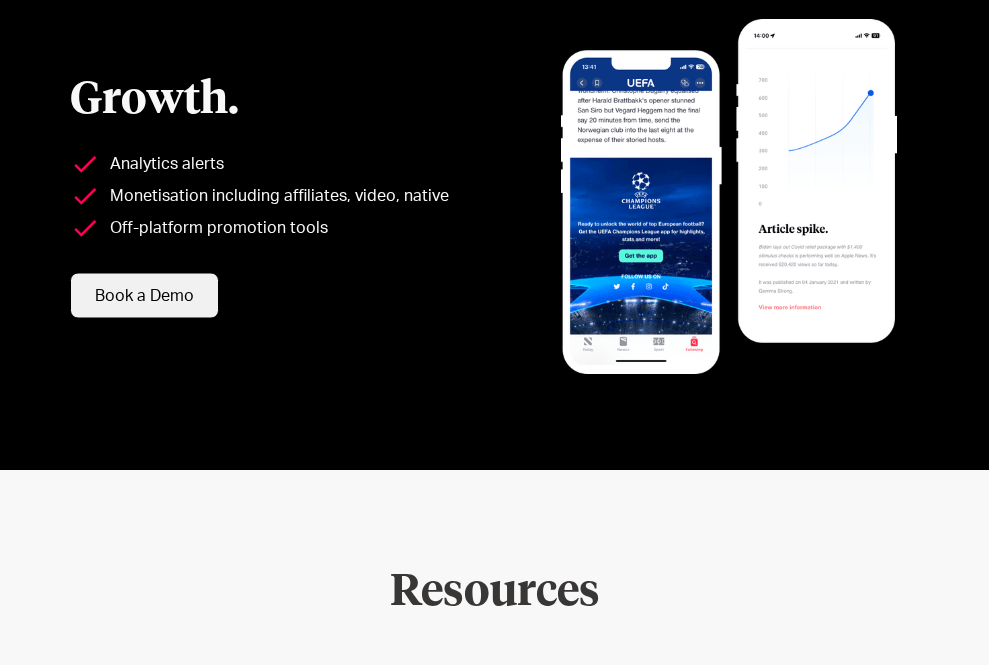scroll, scrollTop: 3793, scrollLeft: 0, axis: vertical 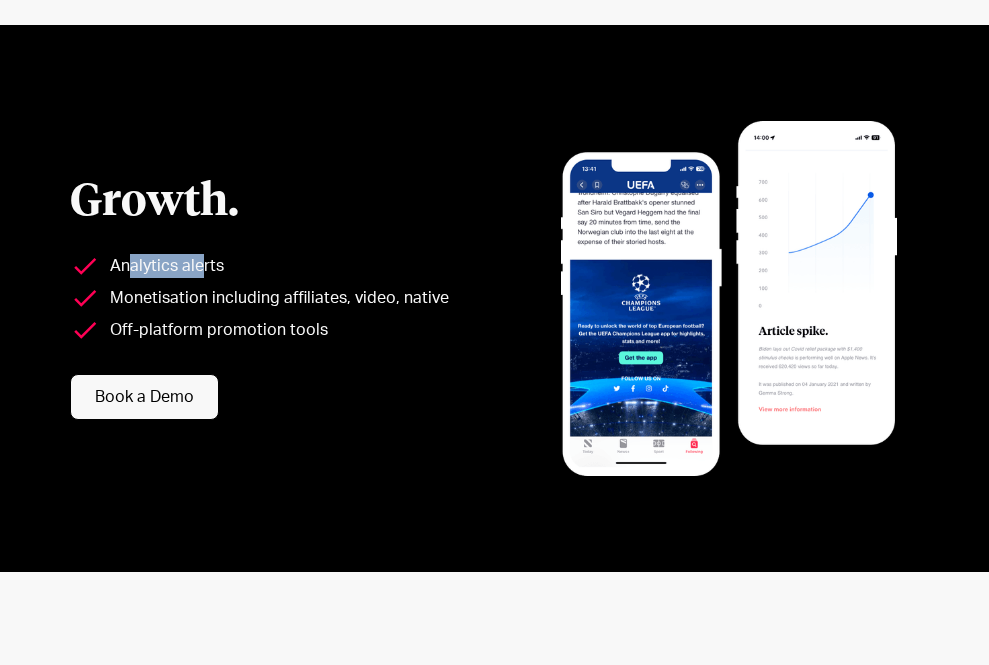 drag, startPoint x: 137, startPoint y: 255, endPoint x: 216, endPoint y: 259, distance: 79.101204 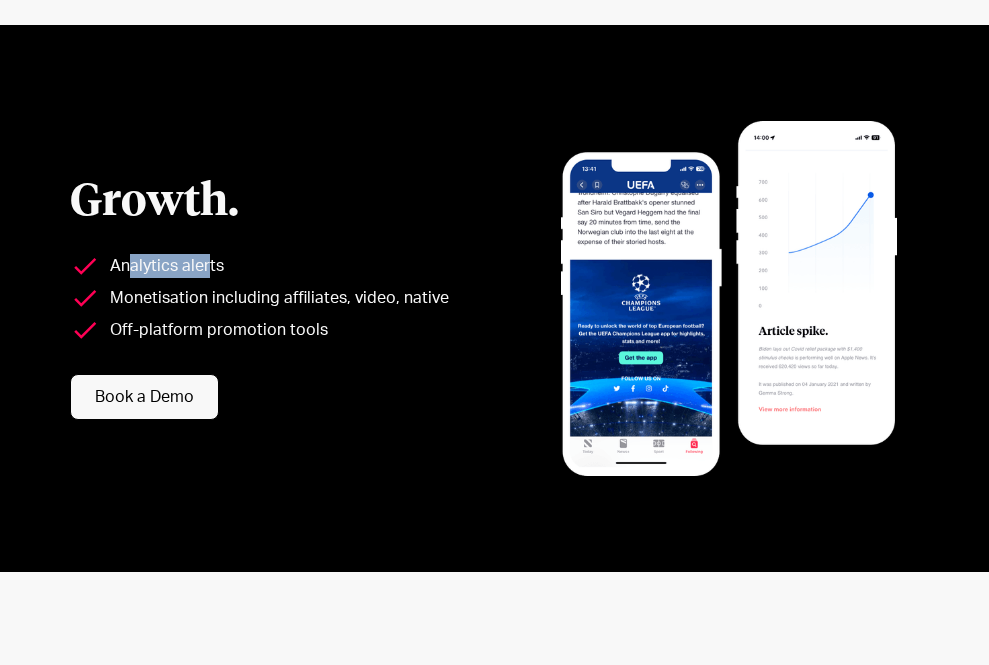 click on "Analytics alerts" at bounding box center [259, 266] 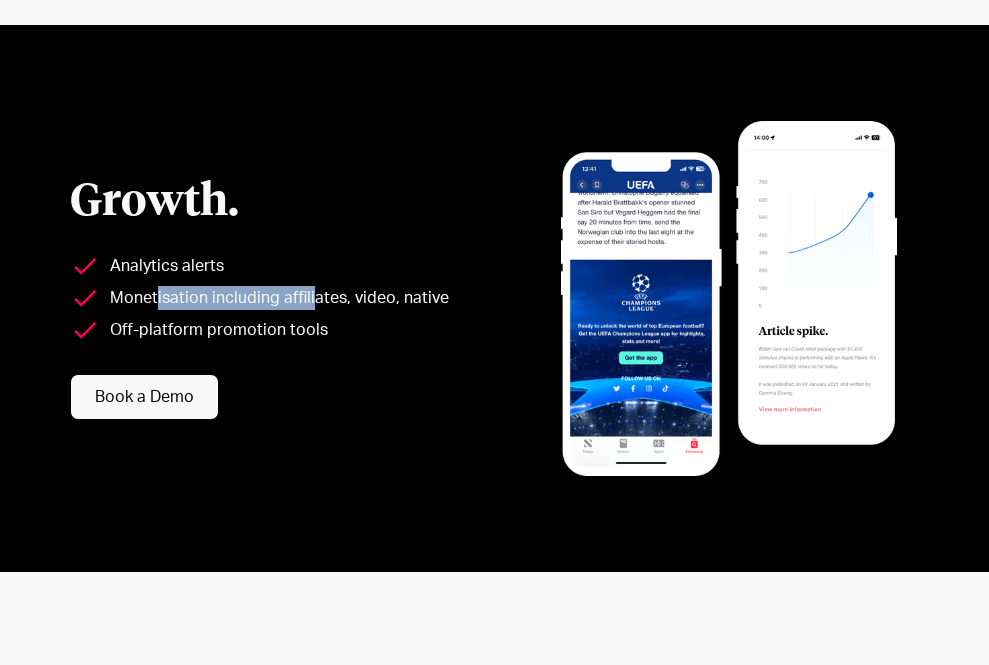 drag, startPoint x: 161, startPoint y: 285, endPoint x: 315, endPoint y: 285, distance: 154 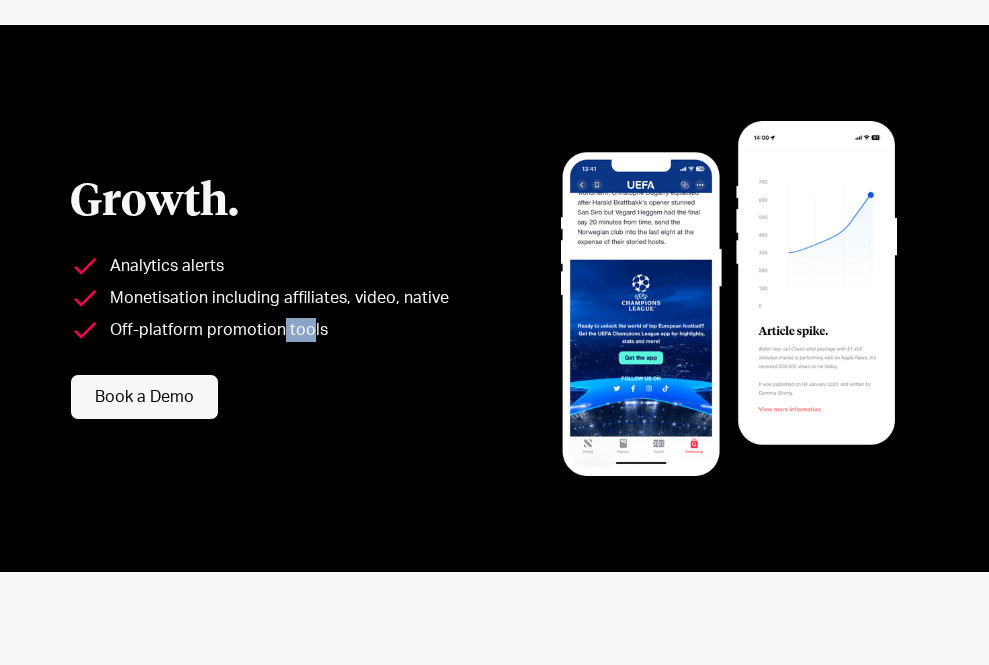 drag, startPoint x: 285, startPoint y: 318, endPoint x: 310, endPoint y: 318, distance: 25 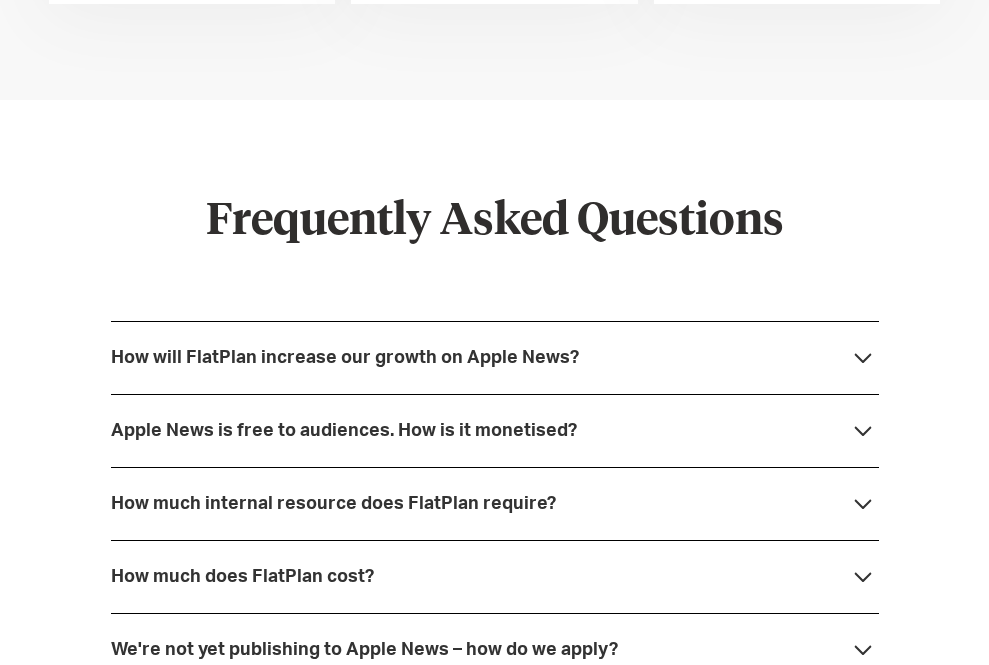 scroll, scrollTop: 5069, scrollLeft: 0, axis: vertical 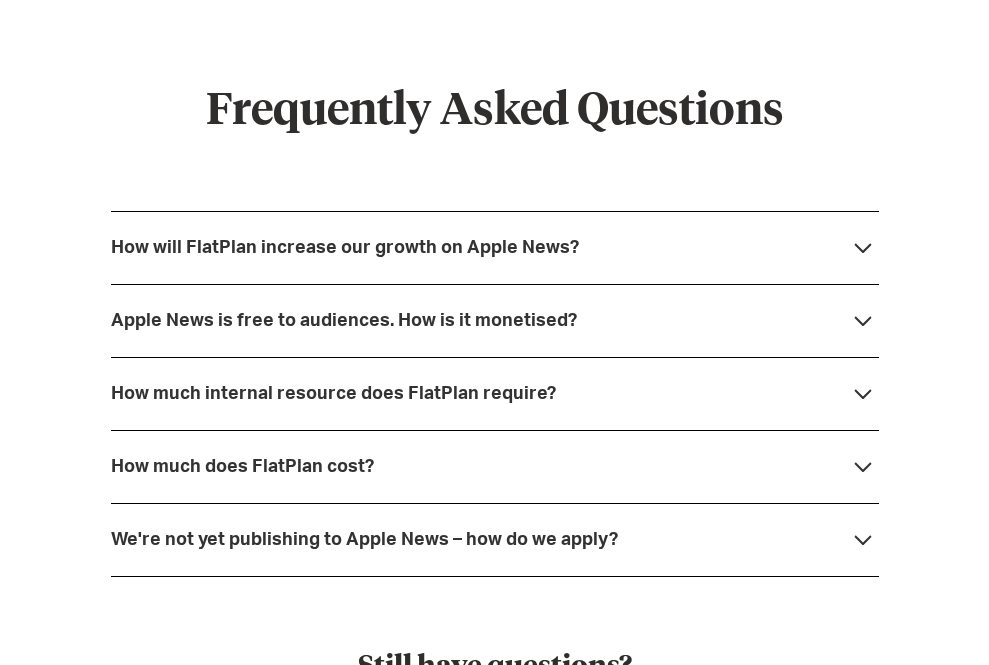 click on "How will FlatPlan increase our growth on Apple News?" at bounding box center (495, 247) 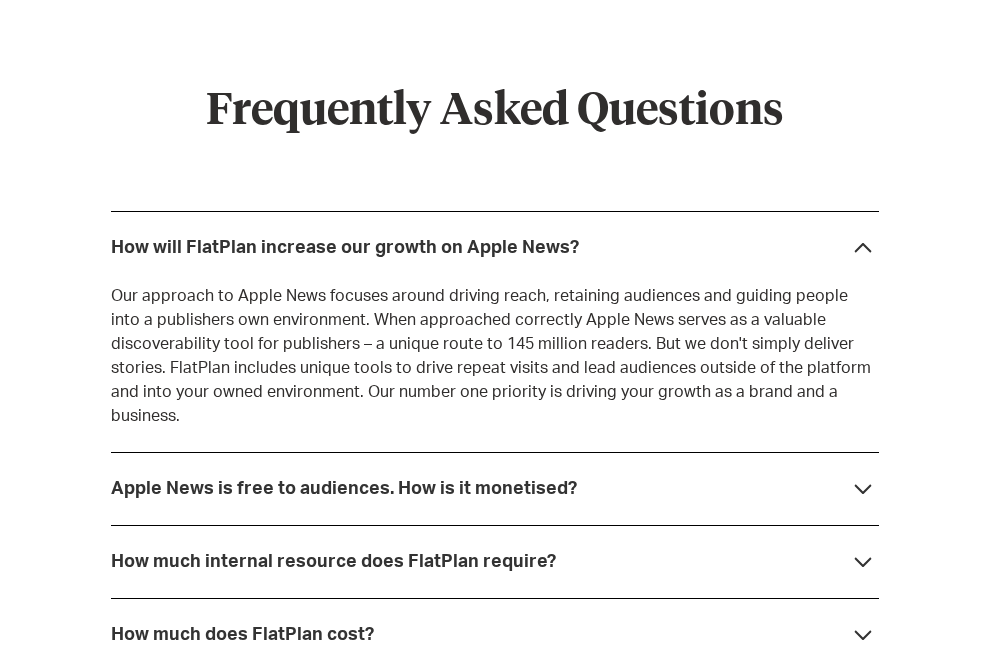 drag, startPoint x: 230, startPoint y: 281, endPoint x: 518, endPoint y: 326, distance: 291.49442 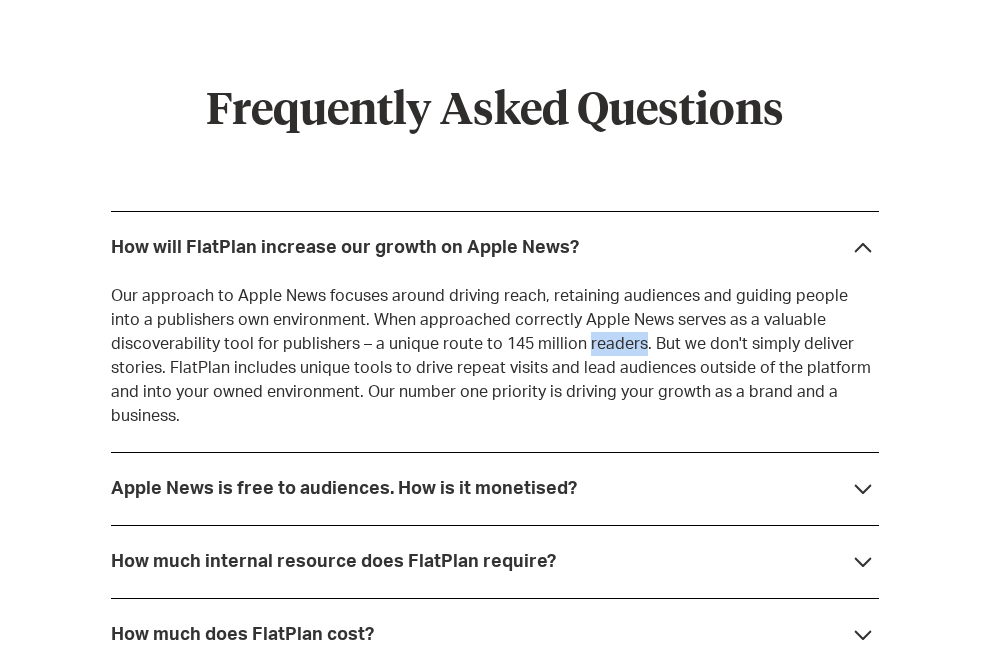 drag, startPoint x: 518, startPoint y: 326, endPoint x: 388, endPoint y: 299, distance: 132.77425 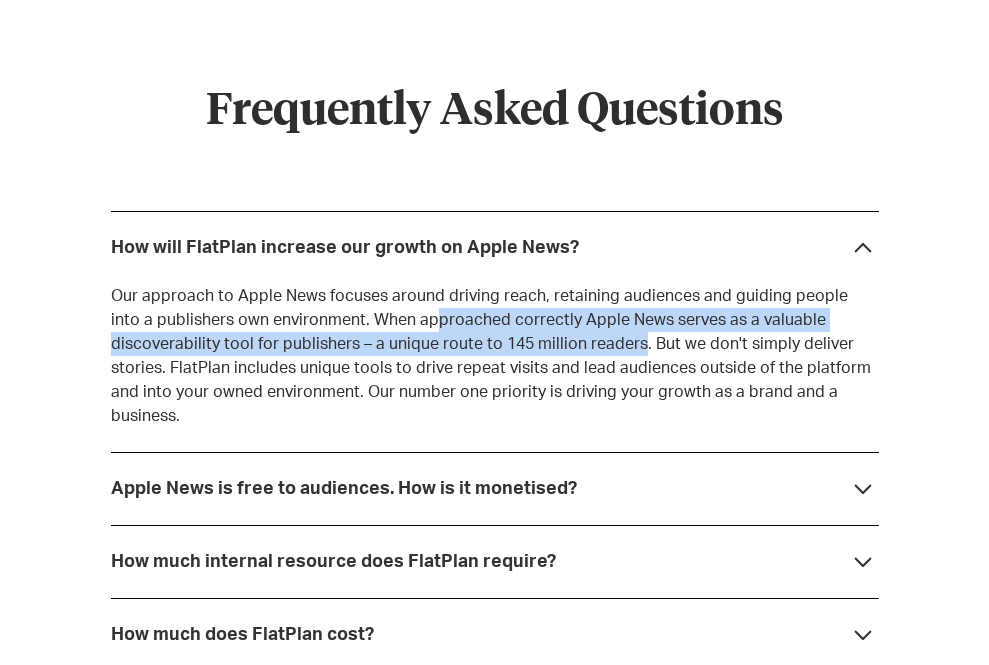 click on "Our approach to Apple News focuses around driving reach, retaining audiences and guiding people into a publishers own environment. When approached correctly Apple News serves as a valuable discoverability tool for publishers – a unique route to 145 million readers. But we don't simply deliver stories. FlatPlan includes unique tools to drive repeat visits and lead audiences outside of the platform and into your owned environment. Our number one priority is driving your growth as a brand and a business." at bounding box center [495, 356] 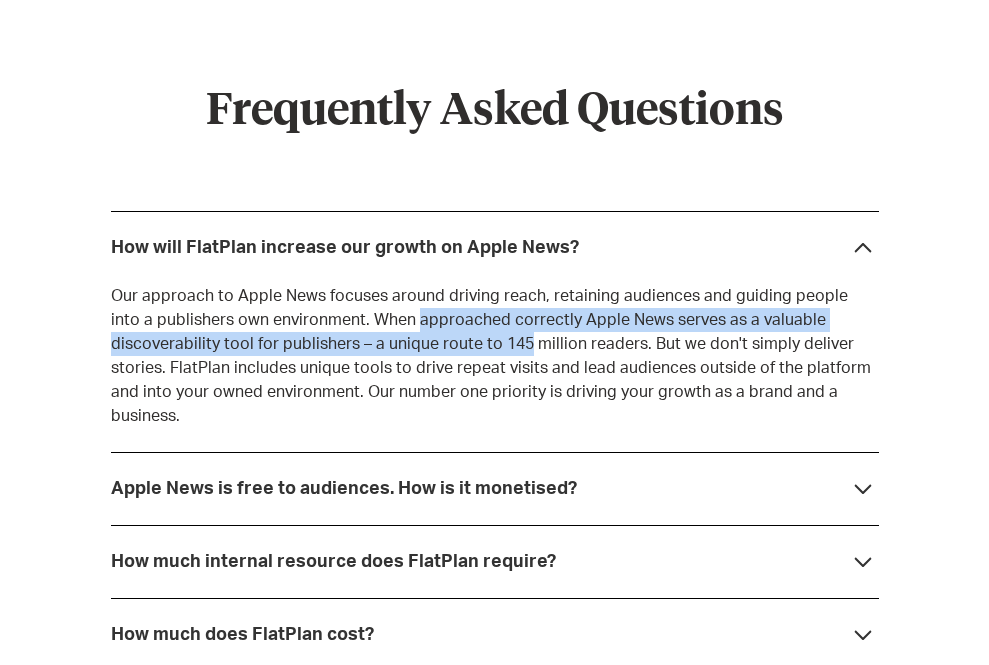drag, startPoint x: 385, startPoint y: 298, endPoint x: 390, endPoint y: 337, distance: 39.319206 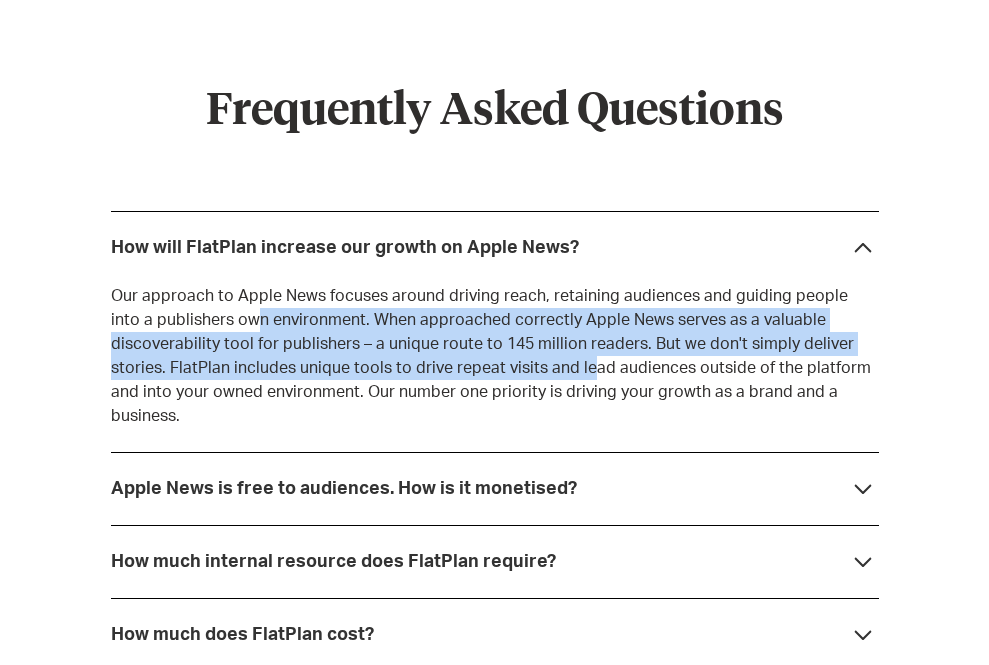 drag, startPoint x: 212, startPoint y: 302, endPoint x: 461, endPoint y: 351, distance: 253.7755 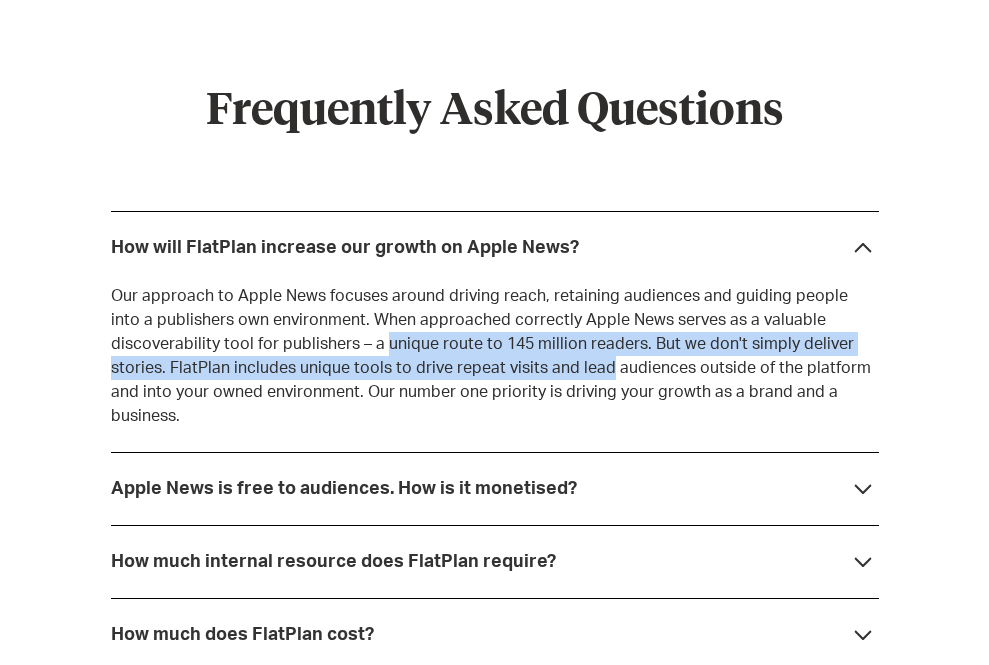 drag, startPoint x: 461, startPoint y: 351, endPoint x: 289, endPoint y: 321, distance: 174.59668 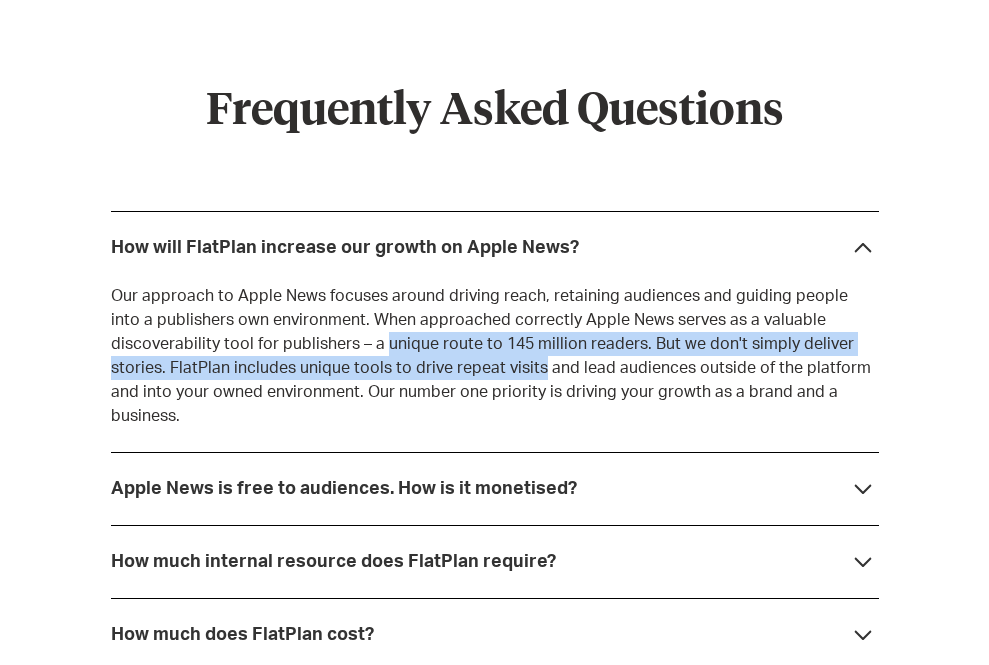 drag, startPoint x: 289, startPoint y: 321, endPoint x: 376, endPoint y: 351, distance: 92.02717 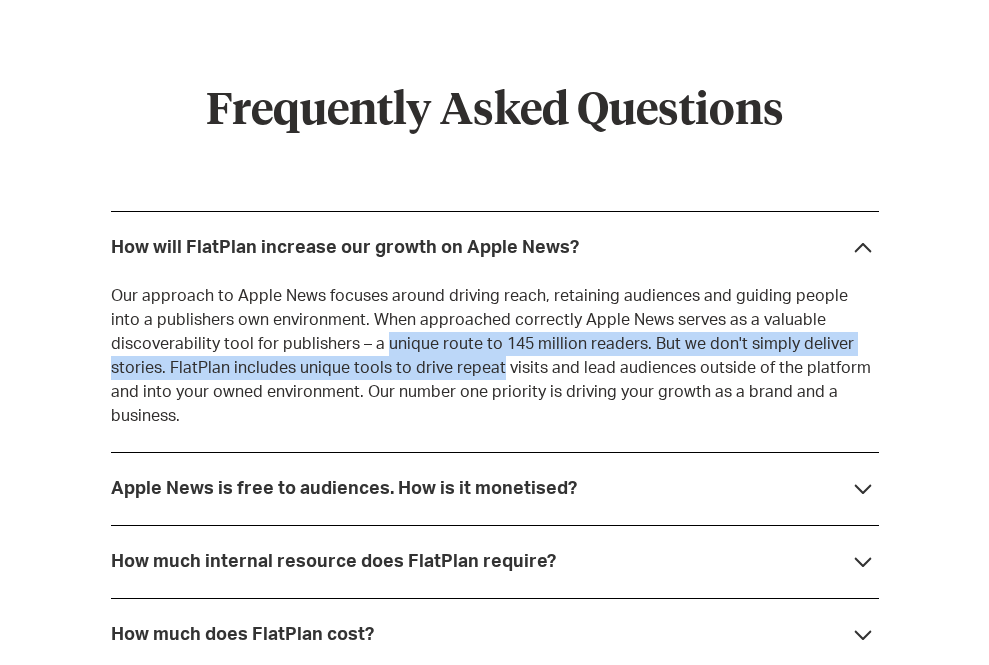 drag, startPoint x: 289, startPoint y: 327, endPoint x: 369, endPoint y: 366, distance: 89 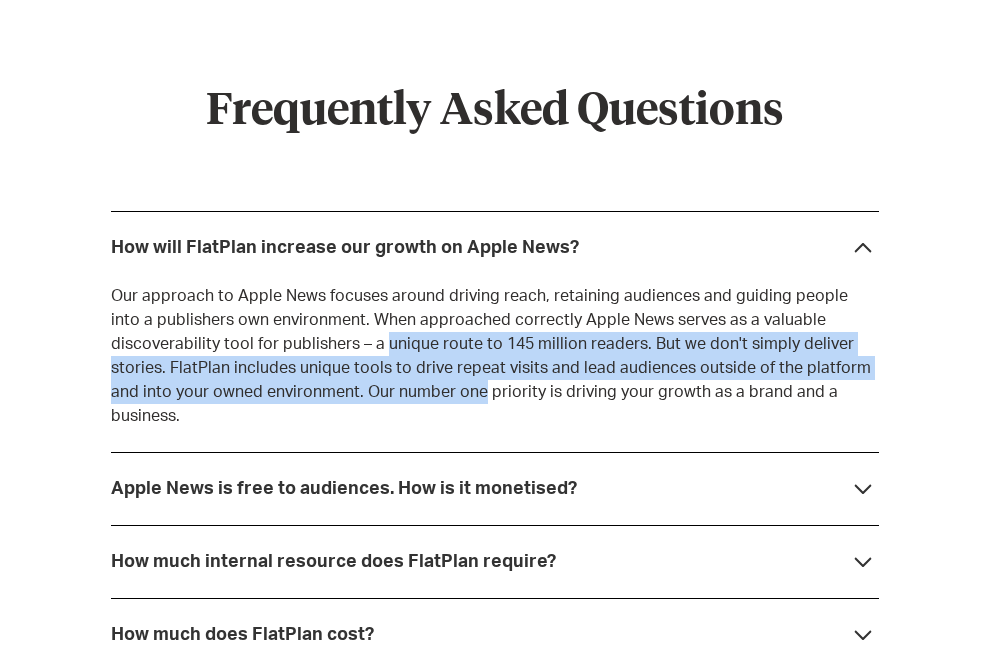 click on "Our approach to Apple News focuses around driving reach, retaining audiences and guiding people into a publishers own environment. When approached correctly Apple News serves as a valuable discoverability tool for publishers – a unique route to 145 million readers. But we don't simply deliver stories. FlatPlan includes unique tools to drive repeat visits and lead audiences outside of the platform and into your owned environment. Our number one priority is driving your growth as a brand and a business." at bounding box center (495, 356) 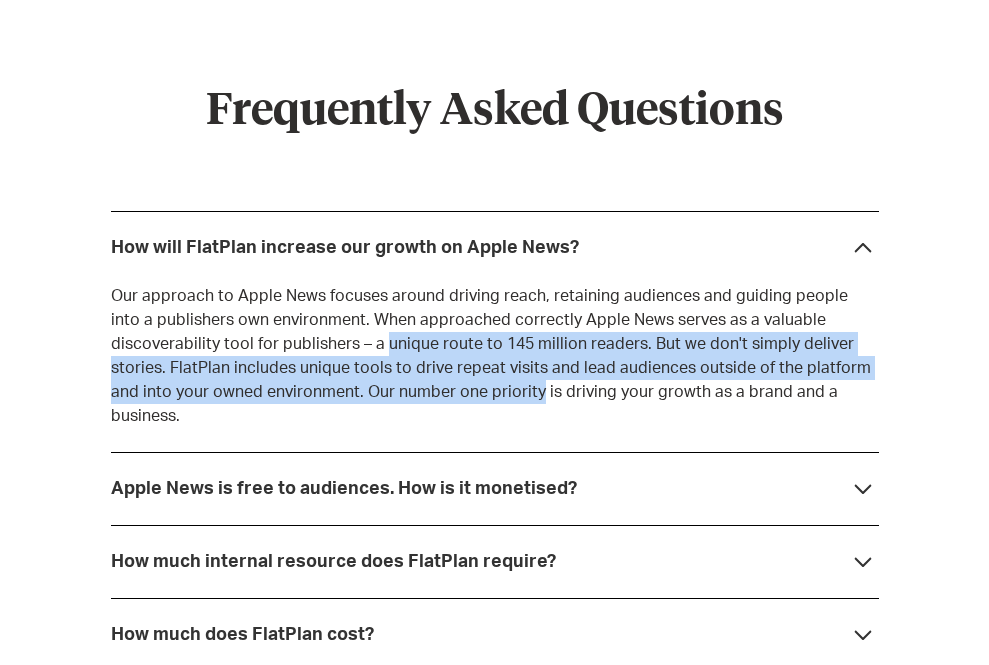drag, startPoint x: 280, startPoint y: 332, endPoint x: 454, endPoint y: 370, distance: 178.10109 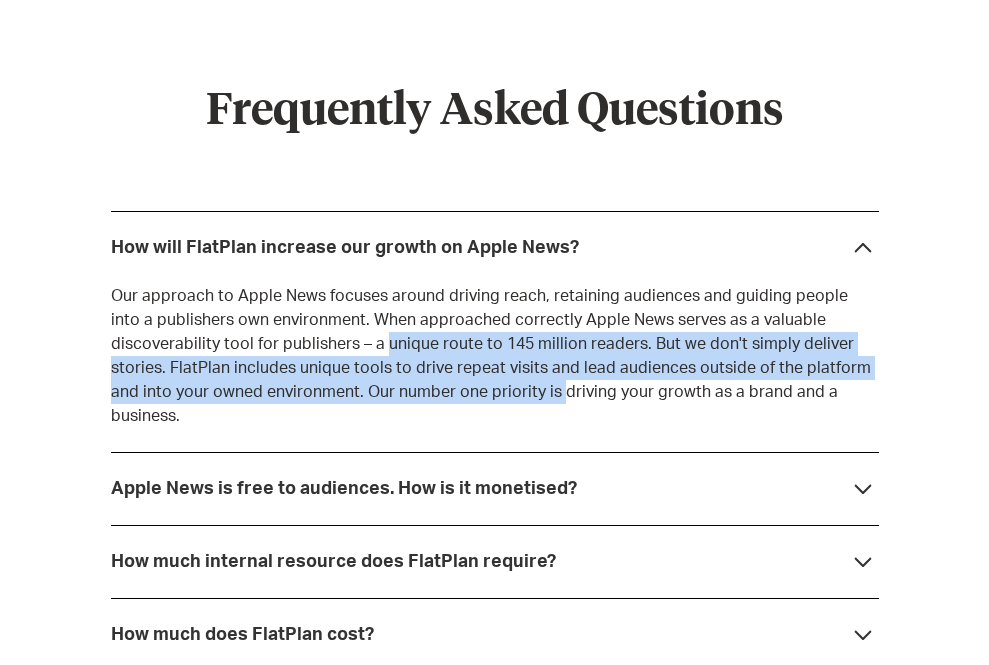 click on "Our approach to Apple News focuses around driving reach, retaining audiences and guiding people into a publishers own environment. When approached correctly Apple News serves as a valuable discoverability tool for publishers – a unique route to 145 million readers. But we don't simply deliver stories. FlatPlan includes unique tools to drive repeat visits and lead audiences outside of the platform and into your owned environment. Our number one priority is driving your growth as a brand and a business." at bounding box center [495, 356] 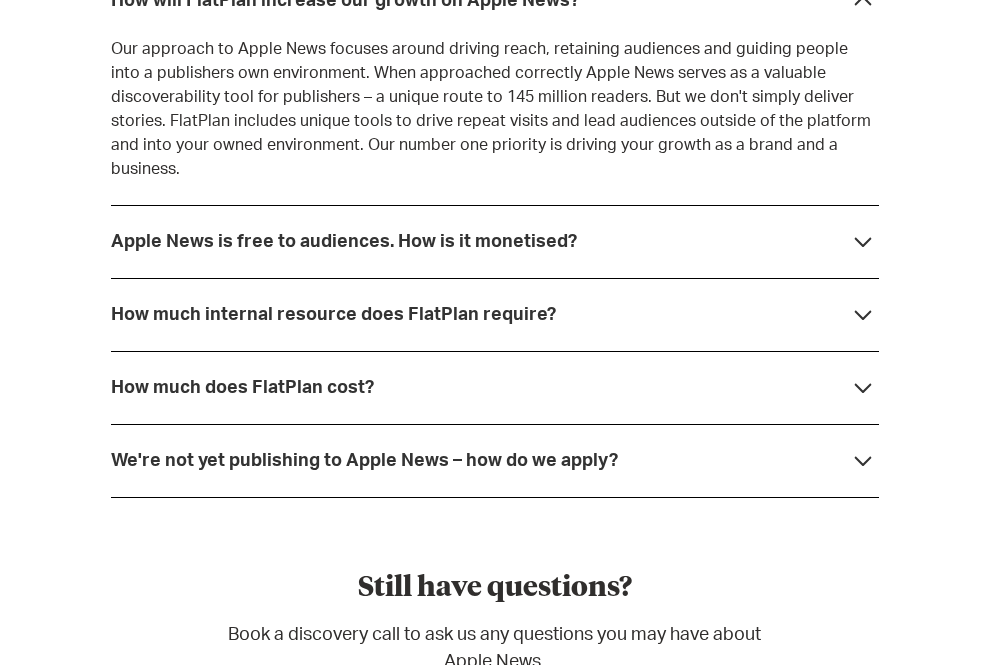 scroll, scrollTop: 5337, scrollLeft: 0, axis: vertical 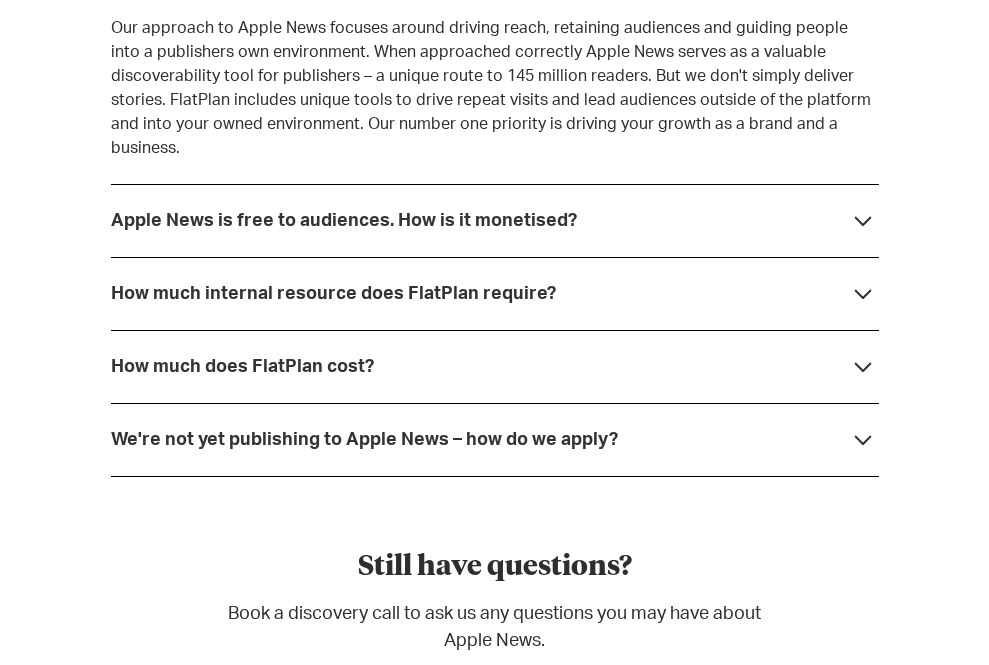 click on "Apple News is free to audiences. How is it monetised?" at bounding box center (344, 221) 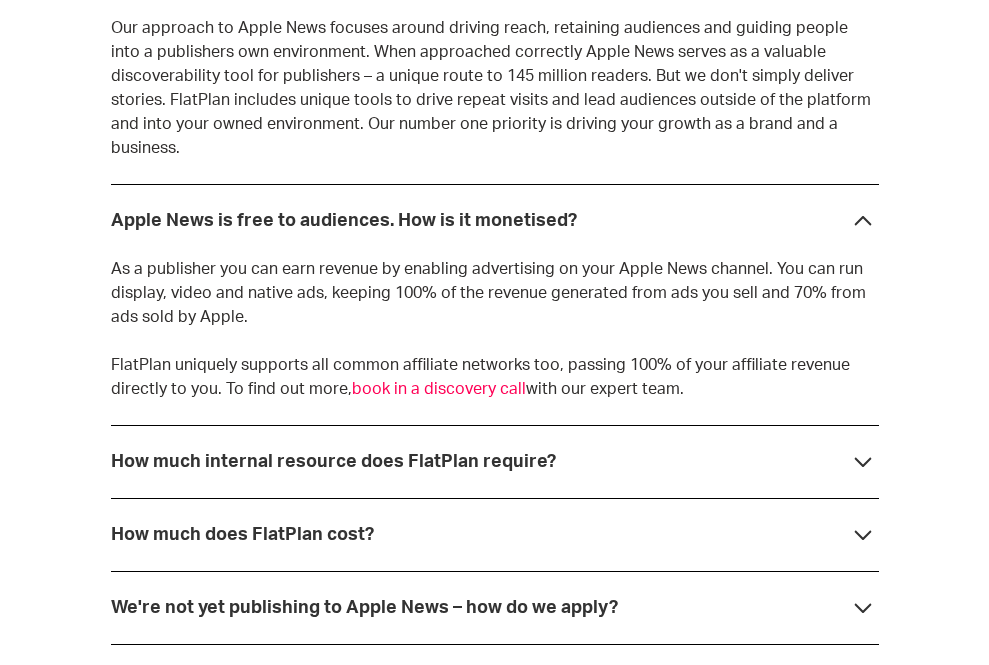 click on "Apple News is free to audiences. How is it monetised?" at bounding box center (344, 221) 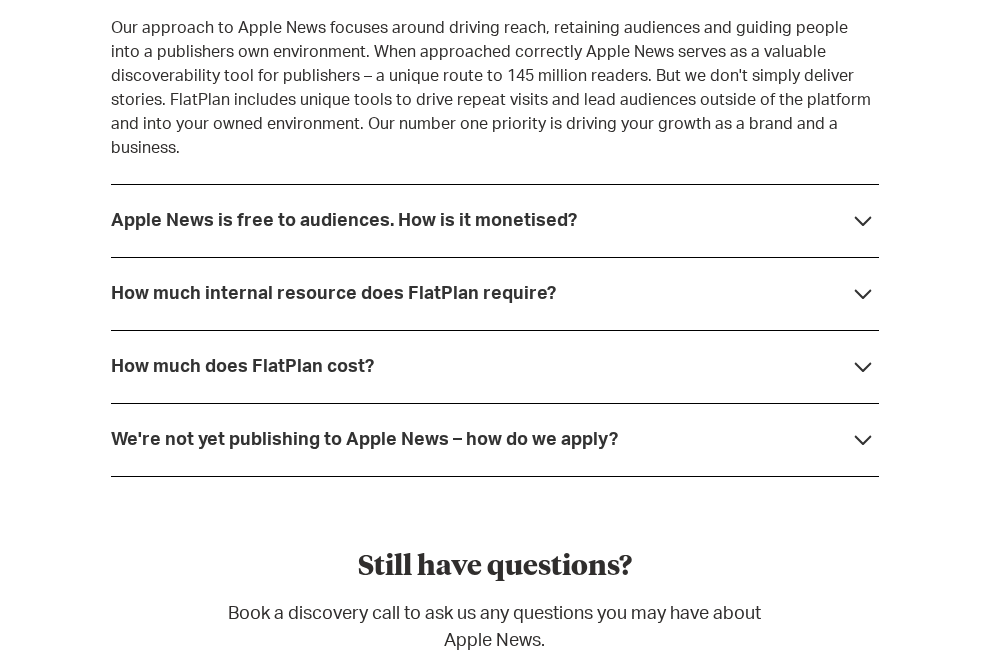 click on "How much internal resource does FlatPlan require?" at bounding box center [333, 294] 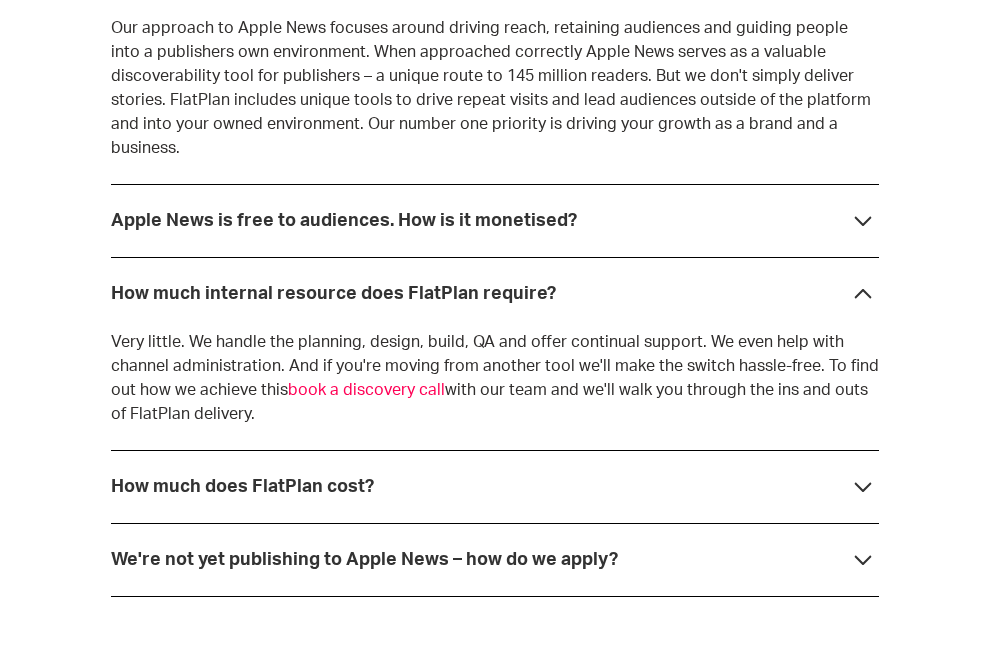 click on "How much internal resource does FlatPlan require?" at bounding box center [333, 294] 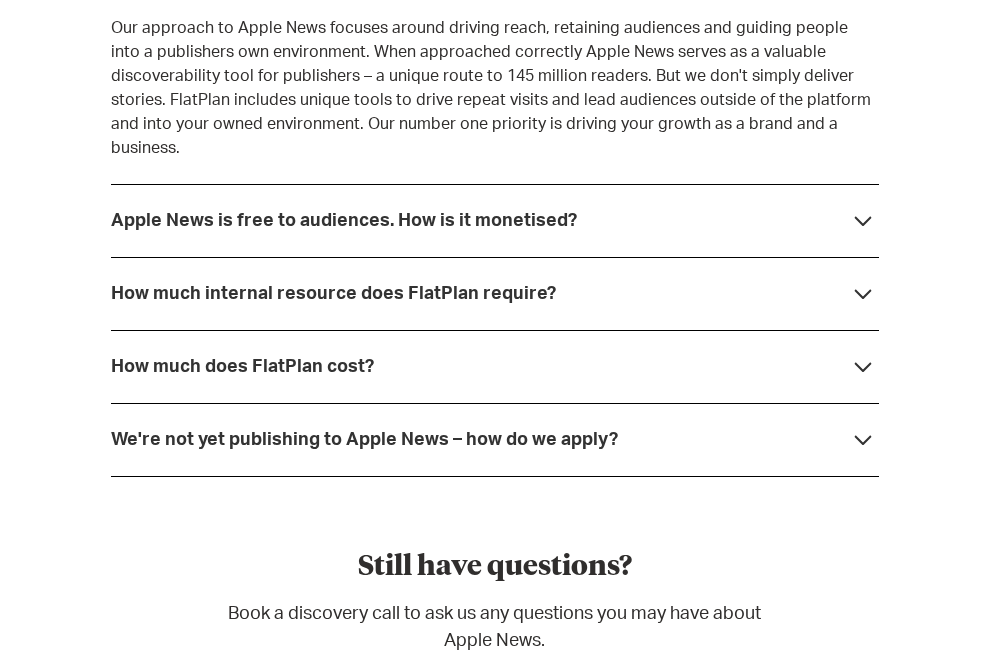 click on "How much does FlatPlan cost?" at bounding box center [242, 367] 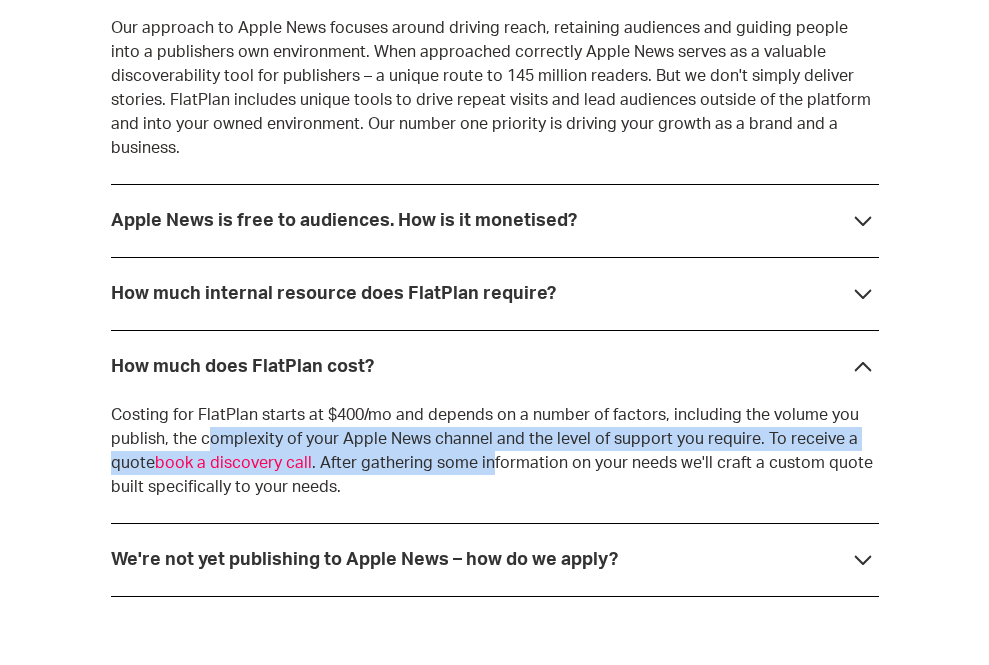 drag, startPoint x: 209, startPoint y: 394, endPoint x: 484, endPoint y: 419, distance: 276.13403 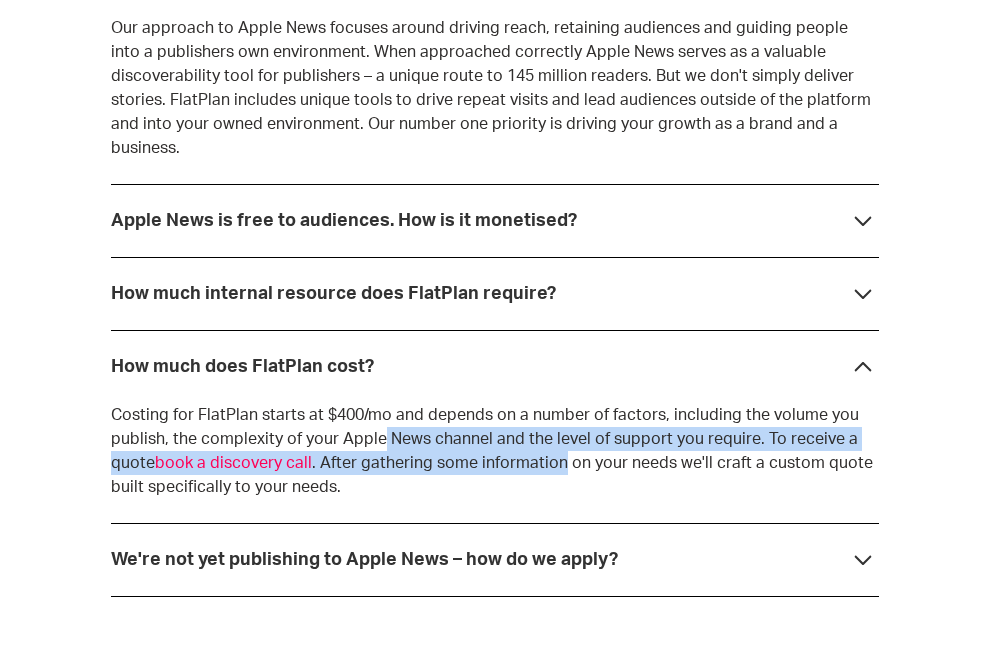 drag, startPoint x: 484, startPoint y: 419, endPoint x: 375, endPoint y: 388, distance: 113.32255 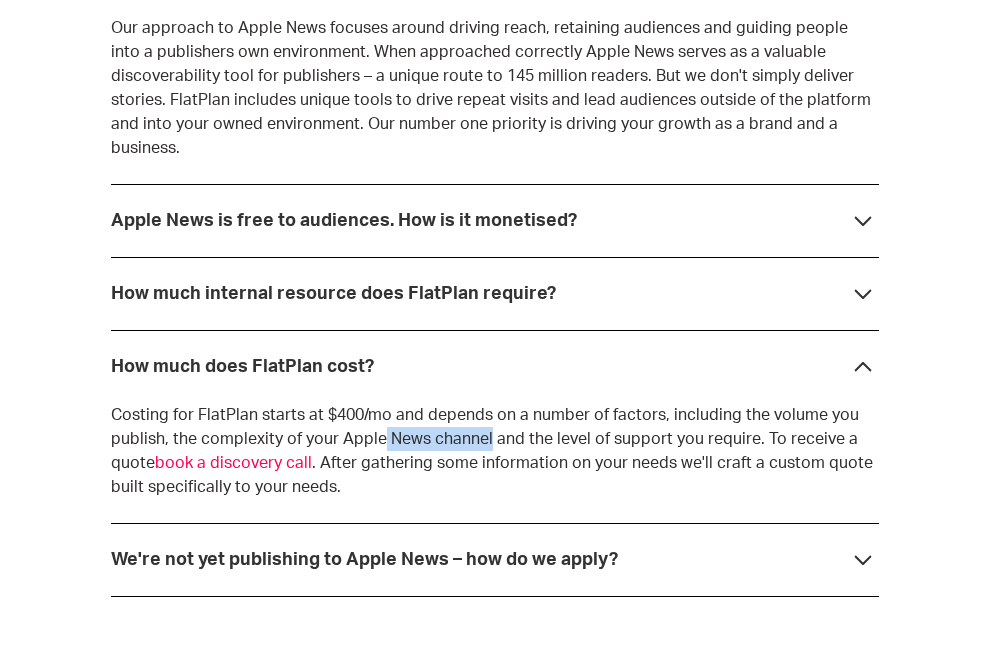 drag, startPoint x: 375, startPoint y: 388, endPoint x: 439, endPoint y: 409, distance: 67.357254 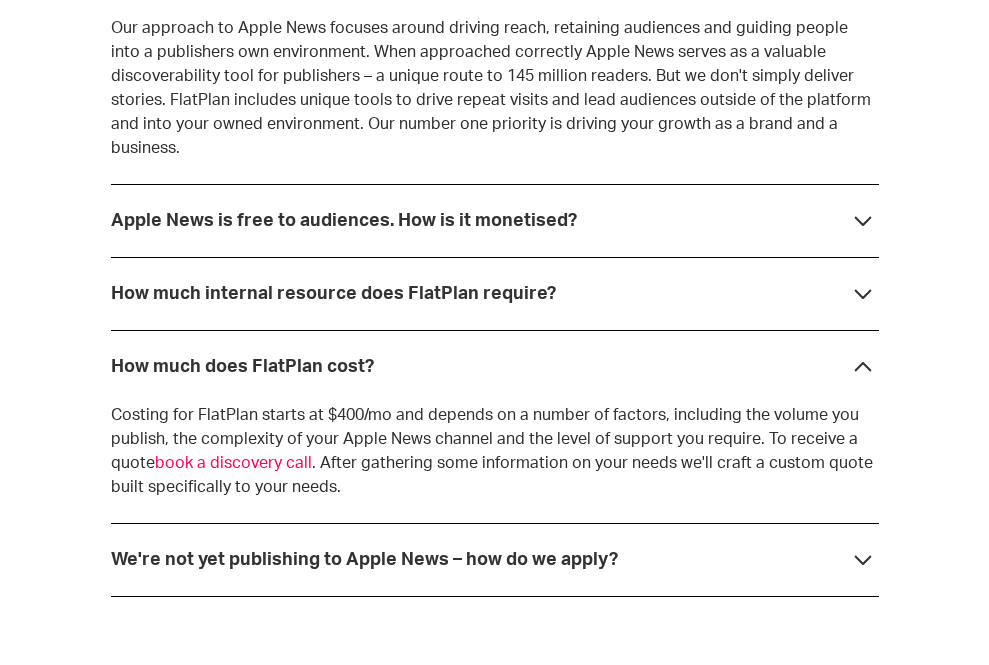 click on "We're not yet publishing to Apple News – how do we apply?" at bounding box center [364, 560] 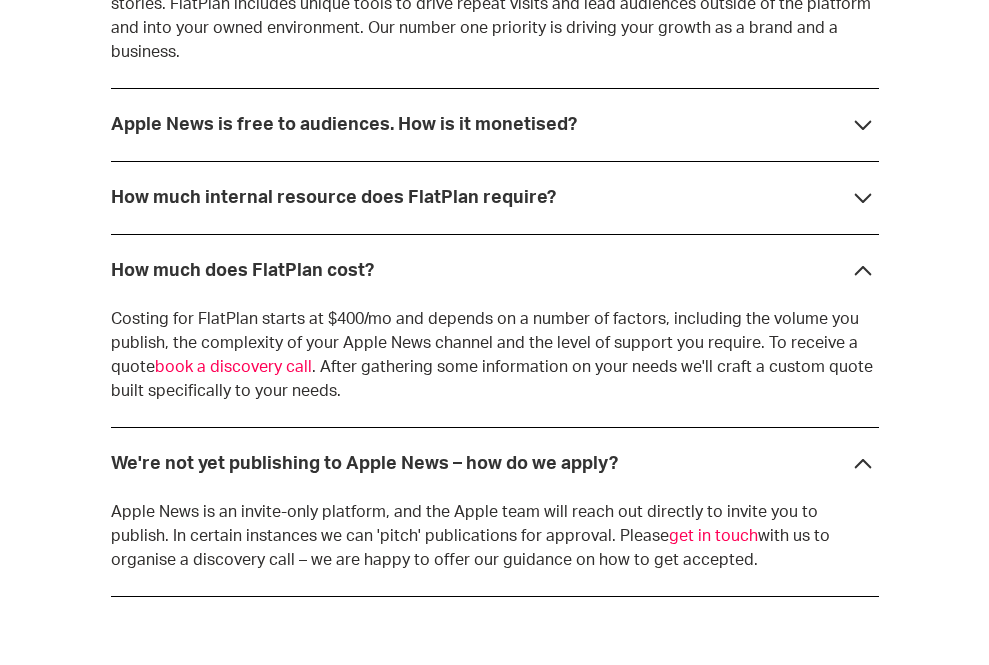 scroll, scrollTop: 5482, scrollLeft: 0, axis: vertical 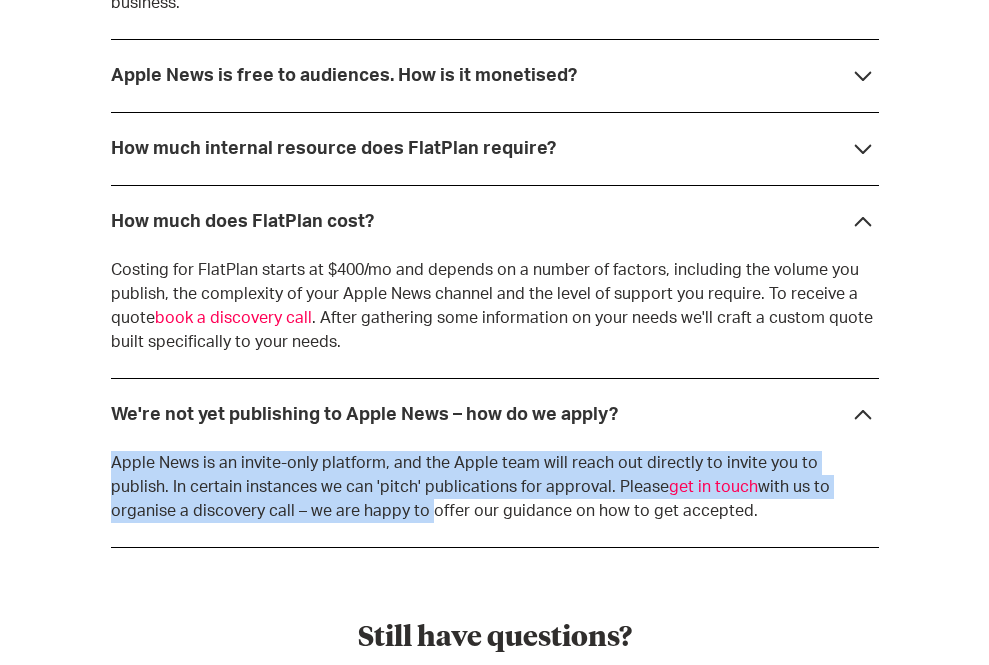 drag, startPoint x: 338, startPoint y: 467, endPoint x: 254, endPoint y: 401, distance: 106.826965 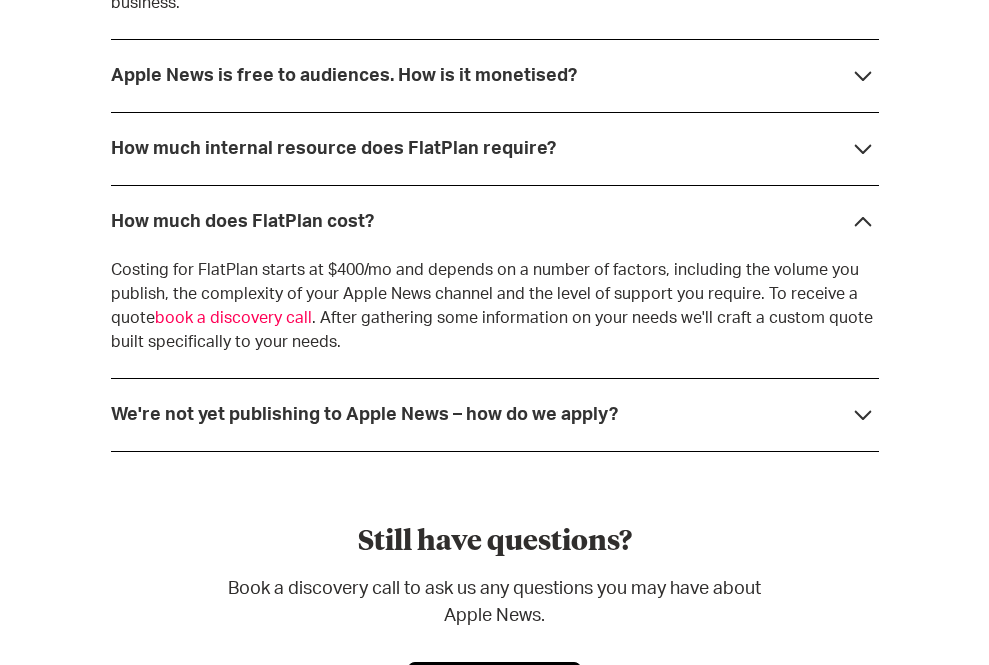 click on "We're not yet publishing to Apple News – how do we apply?" at bounding box center [495, 414] 